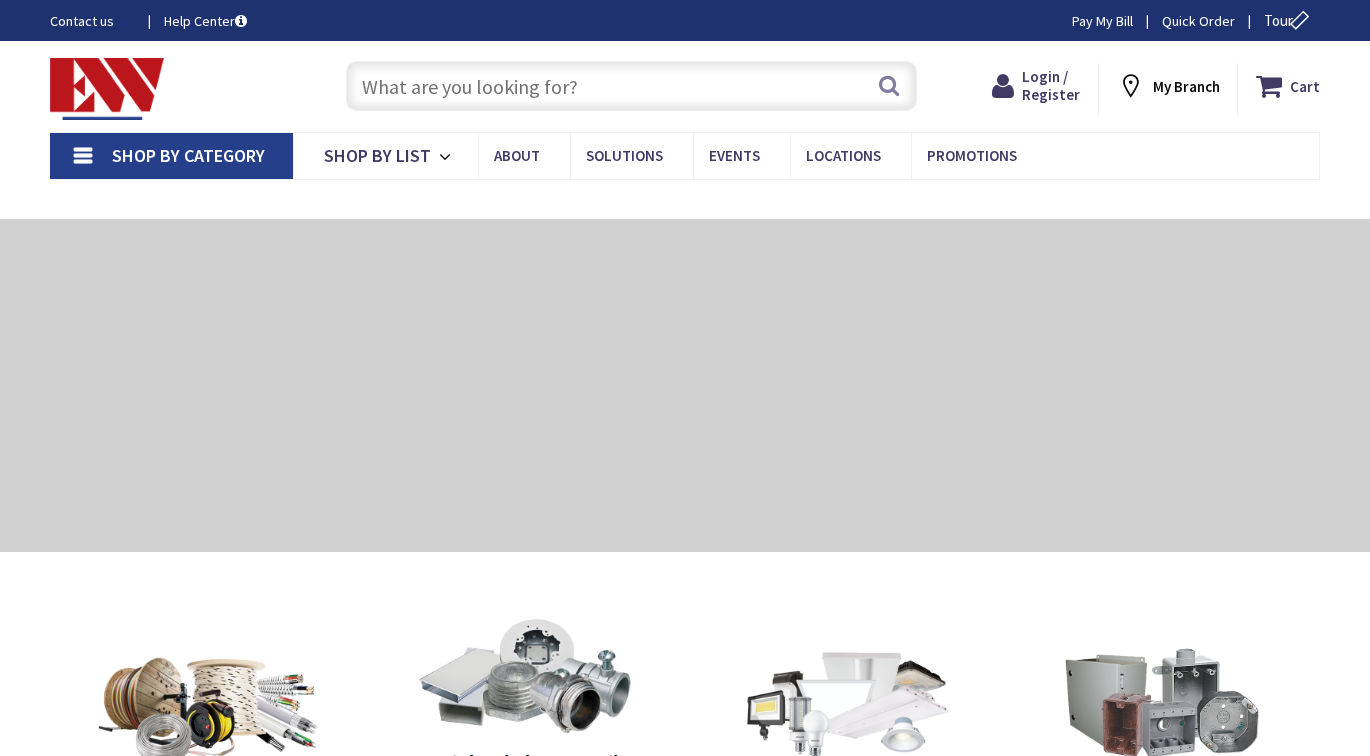 type on "[STREET], [CITY], [STATE] [POSTAL_CODE], [COUNTRY]" 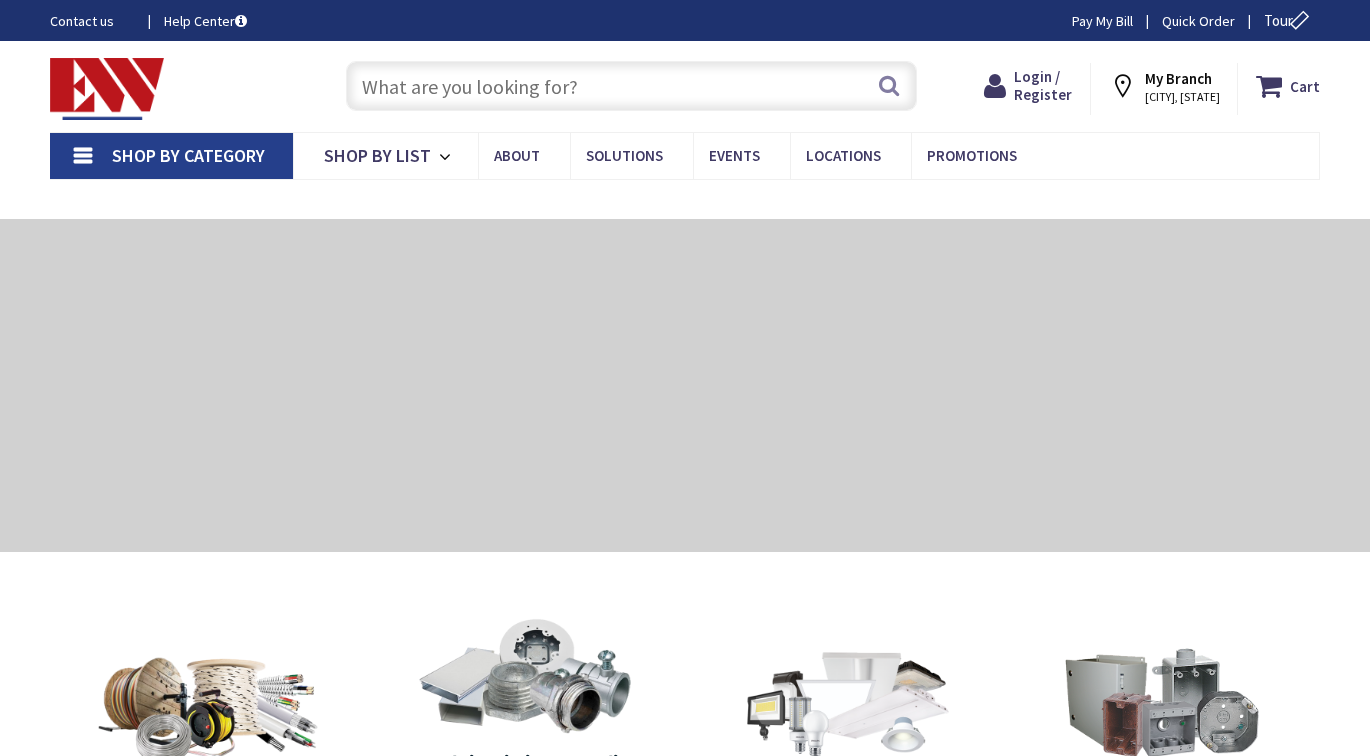 scroll, scrollTop: 0, scrollLeft: 0, axis: both 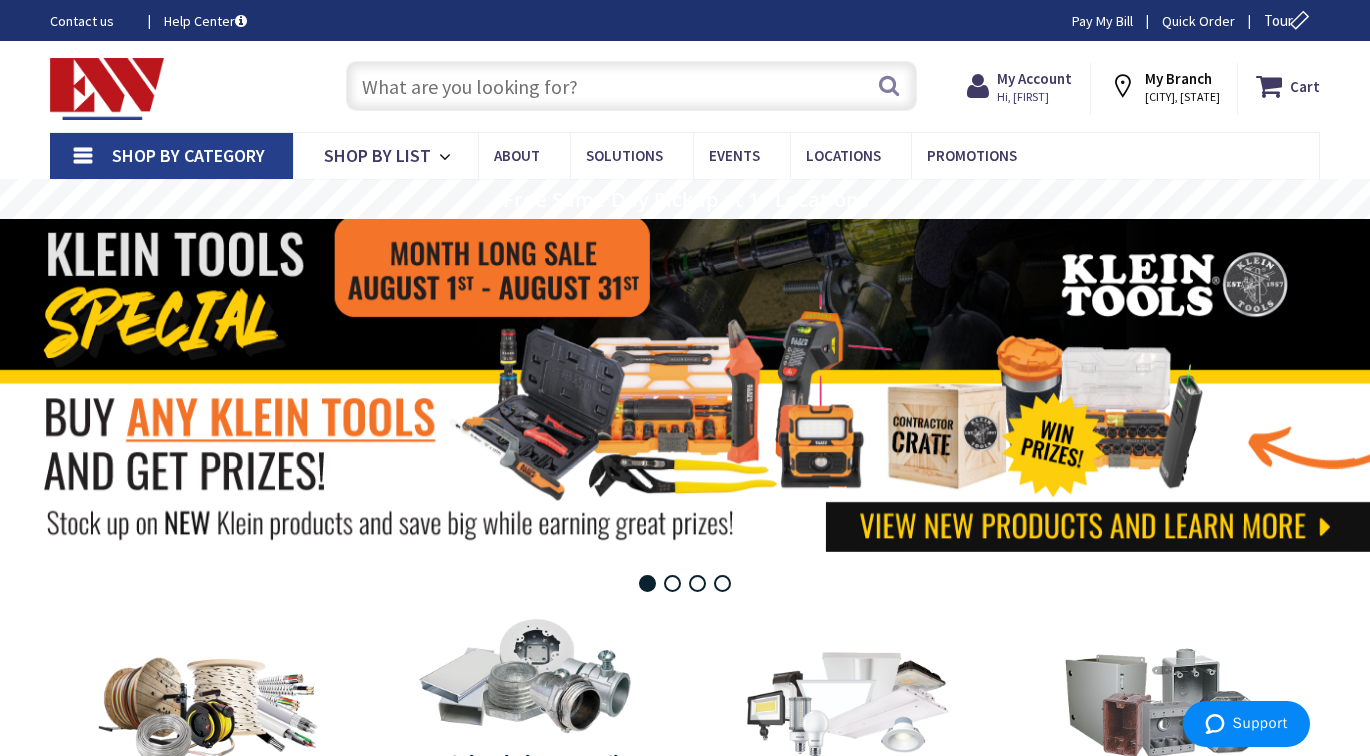 click at bounding box center [631, 86] 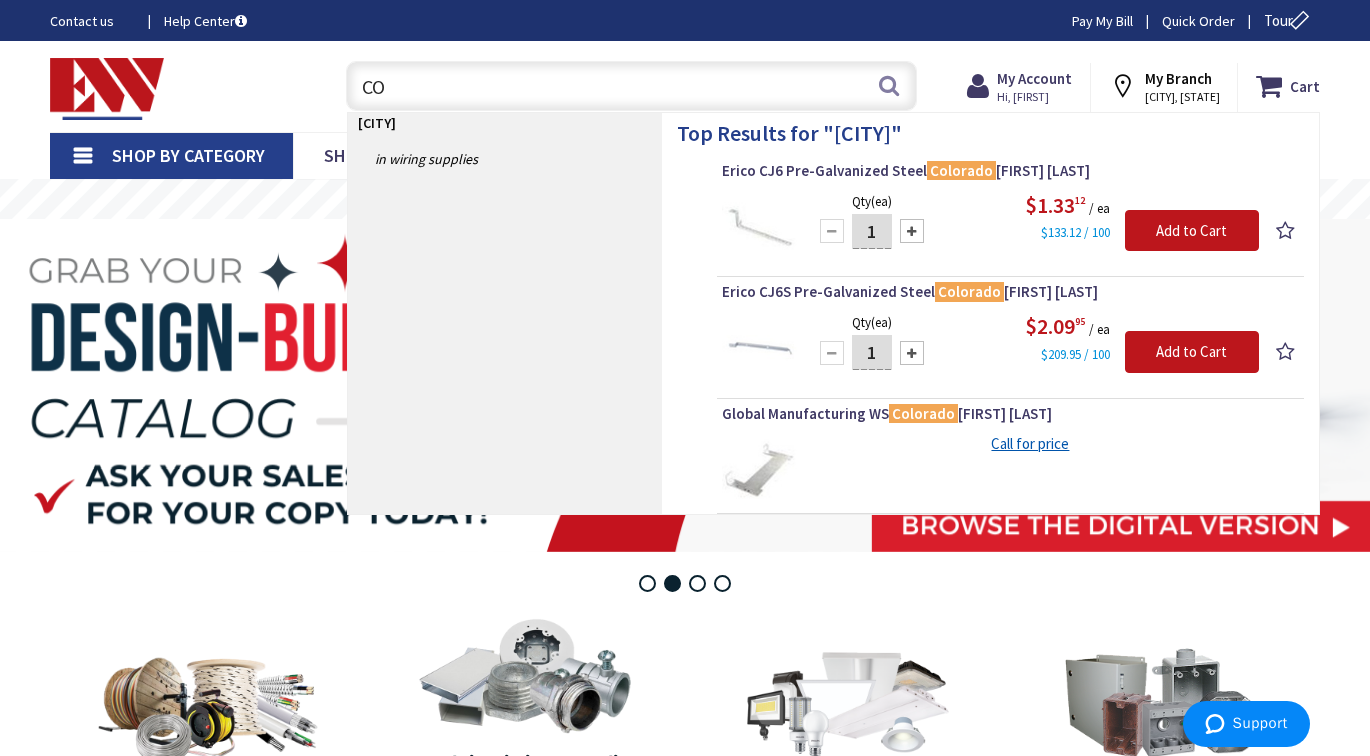 type on "C" 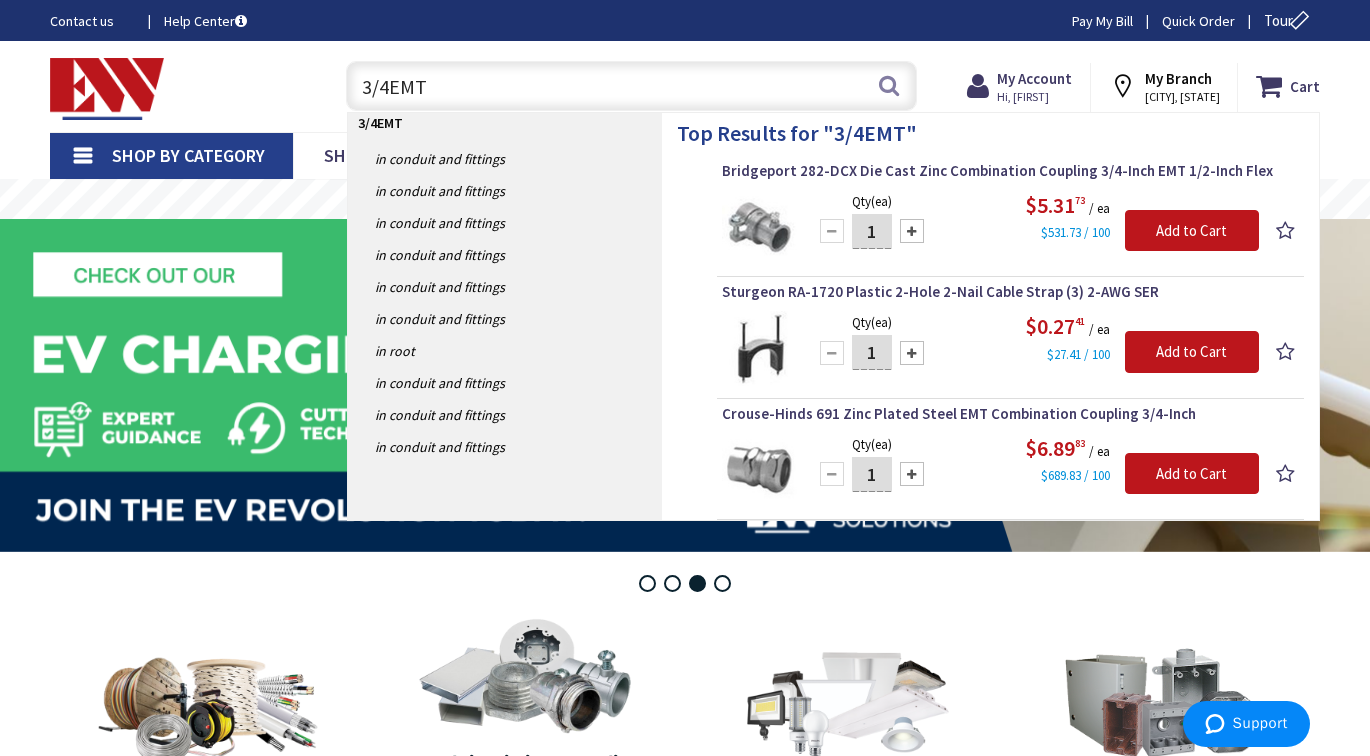 click on "3/4EMT" at bounding box center (631, 86) 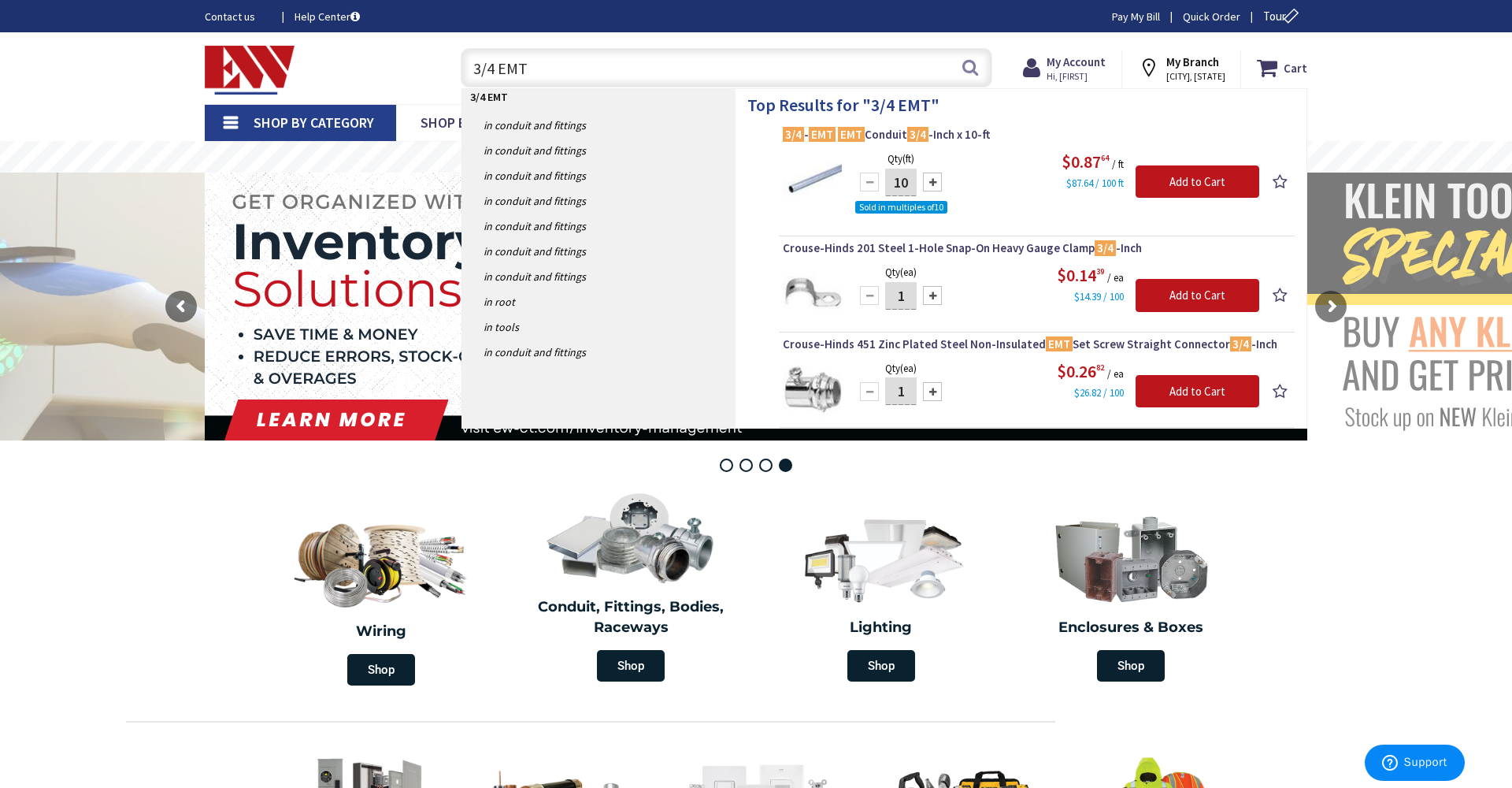 drag, startPoint x: 424, startPoint y: 61, endPoint x: 361, endPoint y: 57, distance: 63.1269 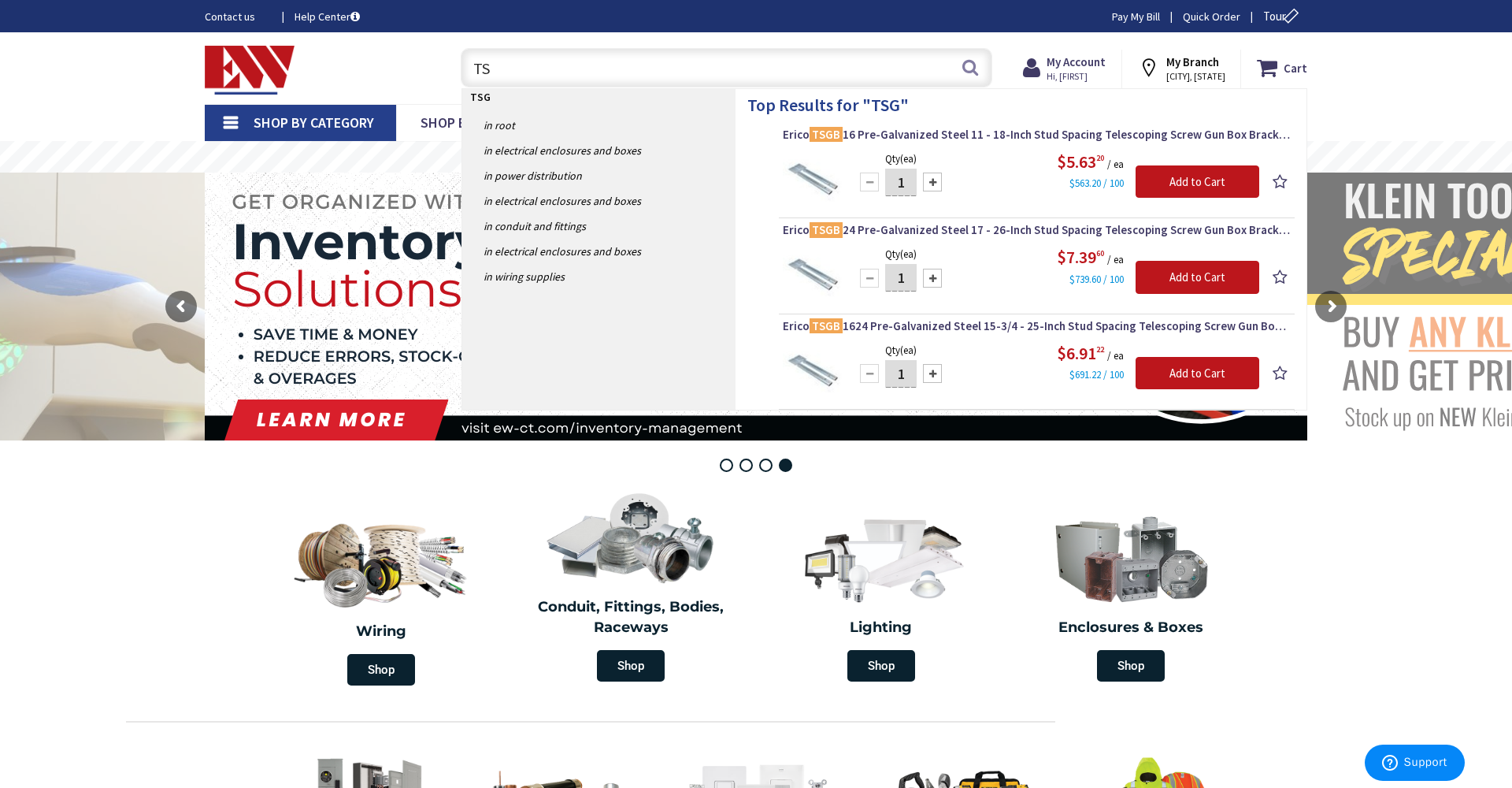 type on "T" 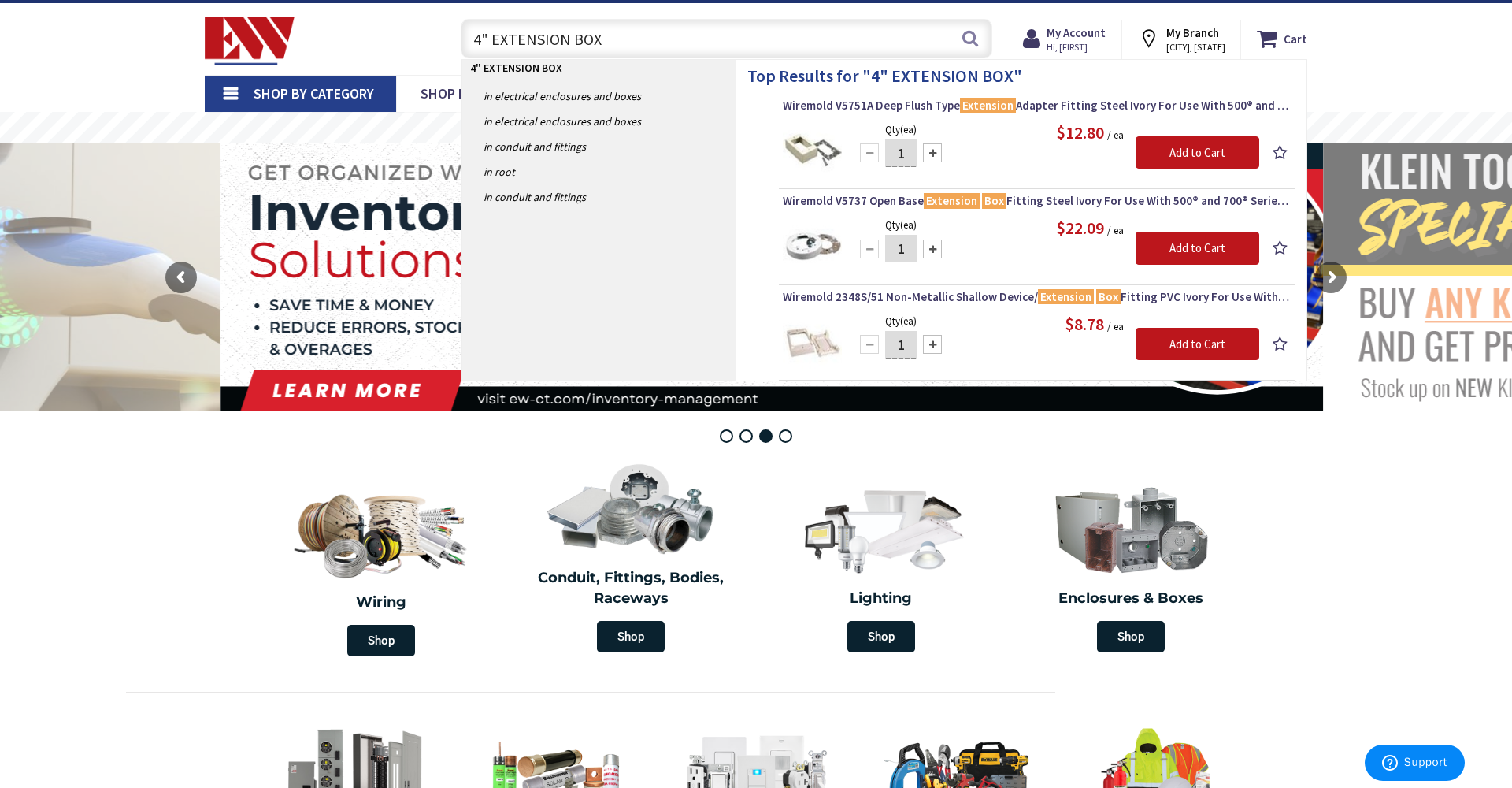 scroll, scrollTop: 29, scrollLeft: 0, axis: vertical 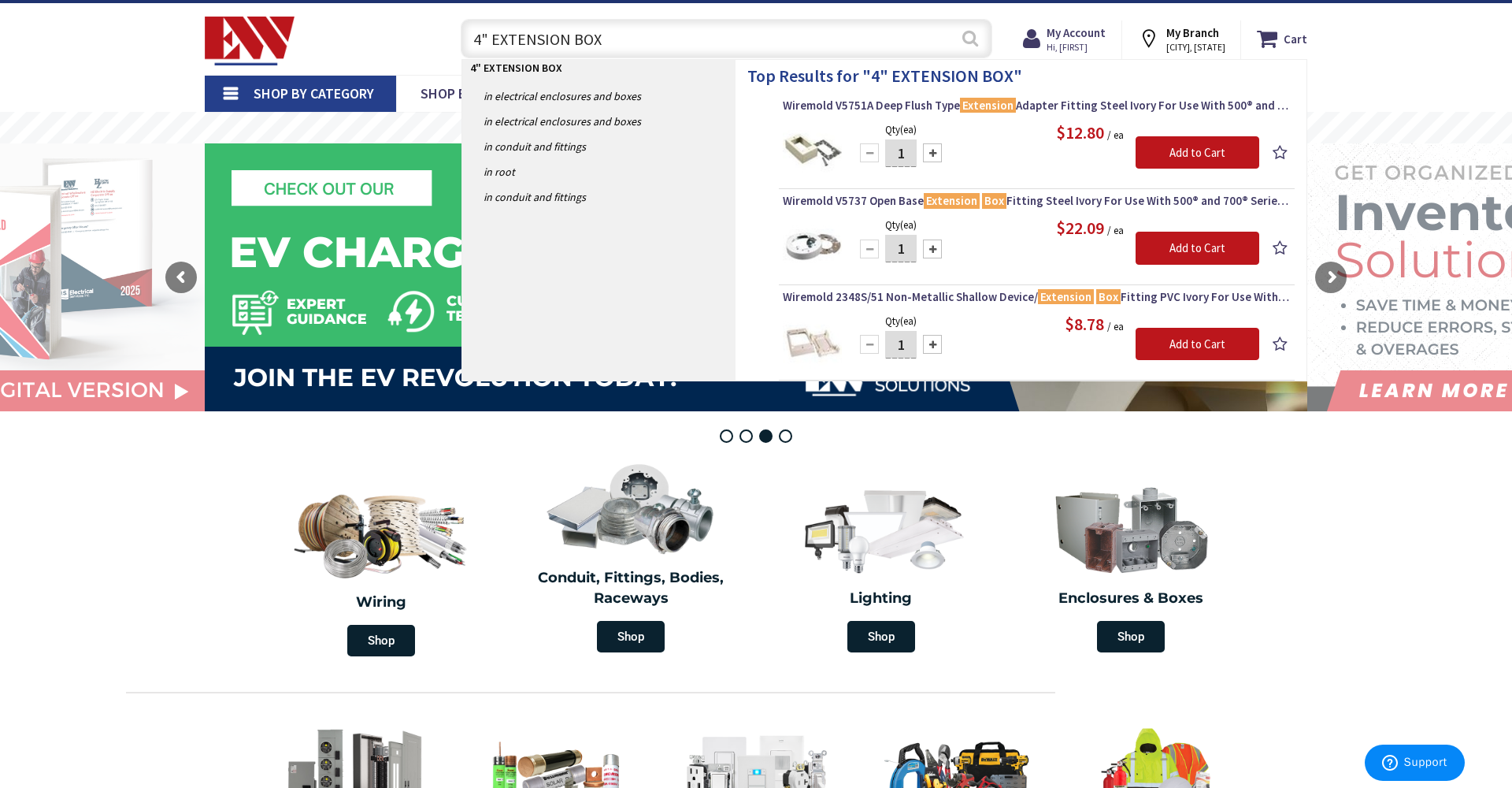 type on "4" EXTENSION BOX" 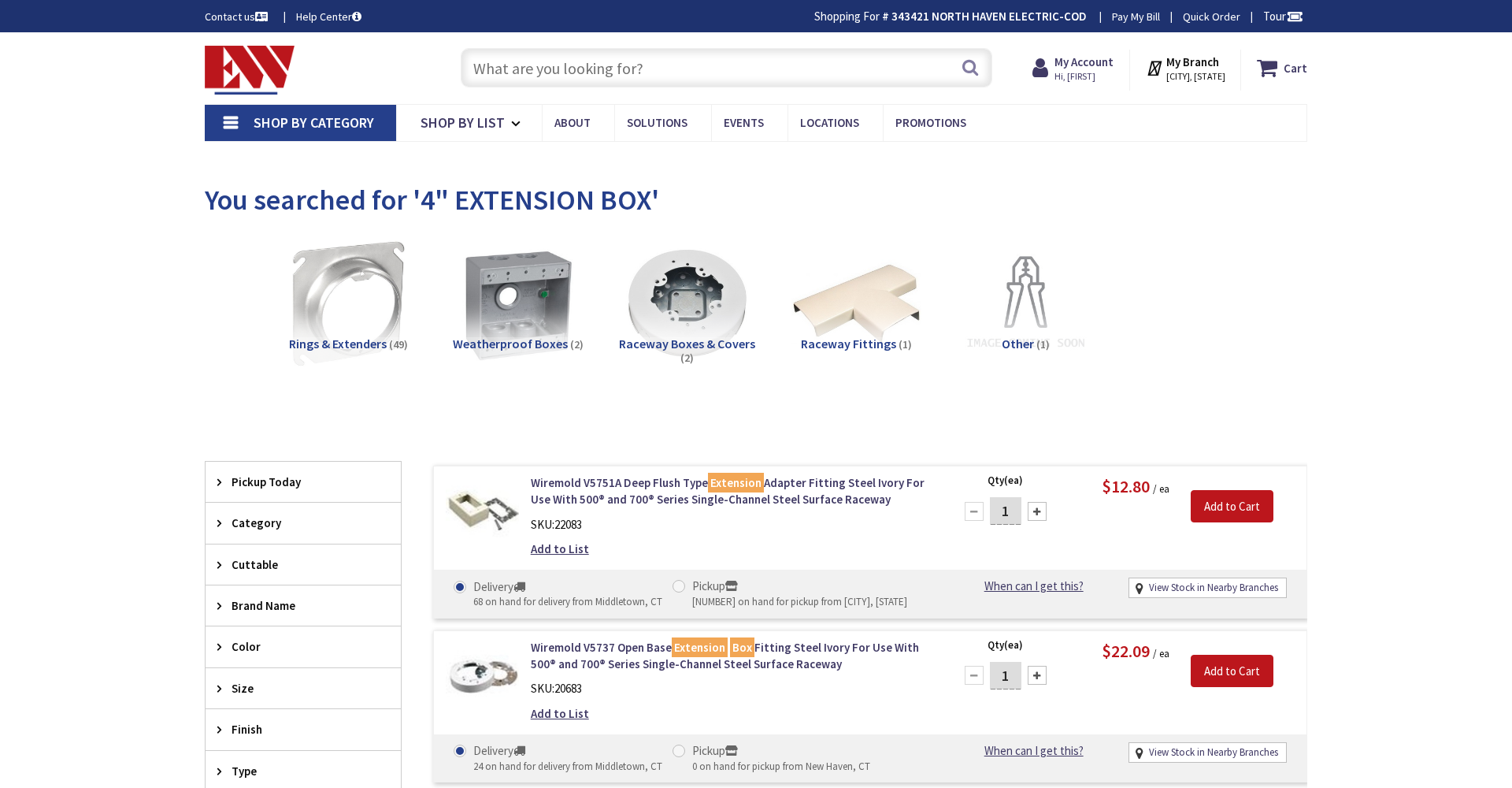 scroll, scrollTop: 0, scrollLeft: 0, axis: both 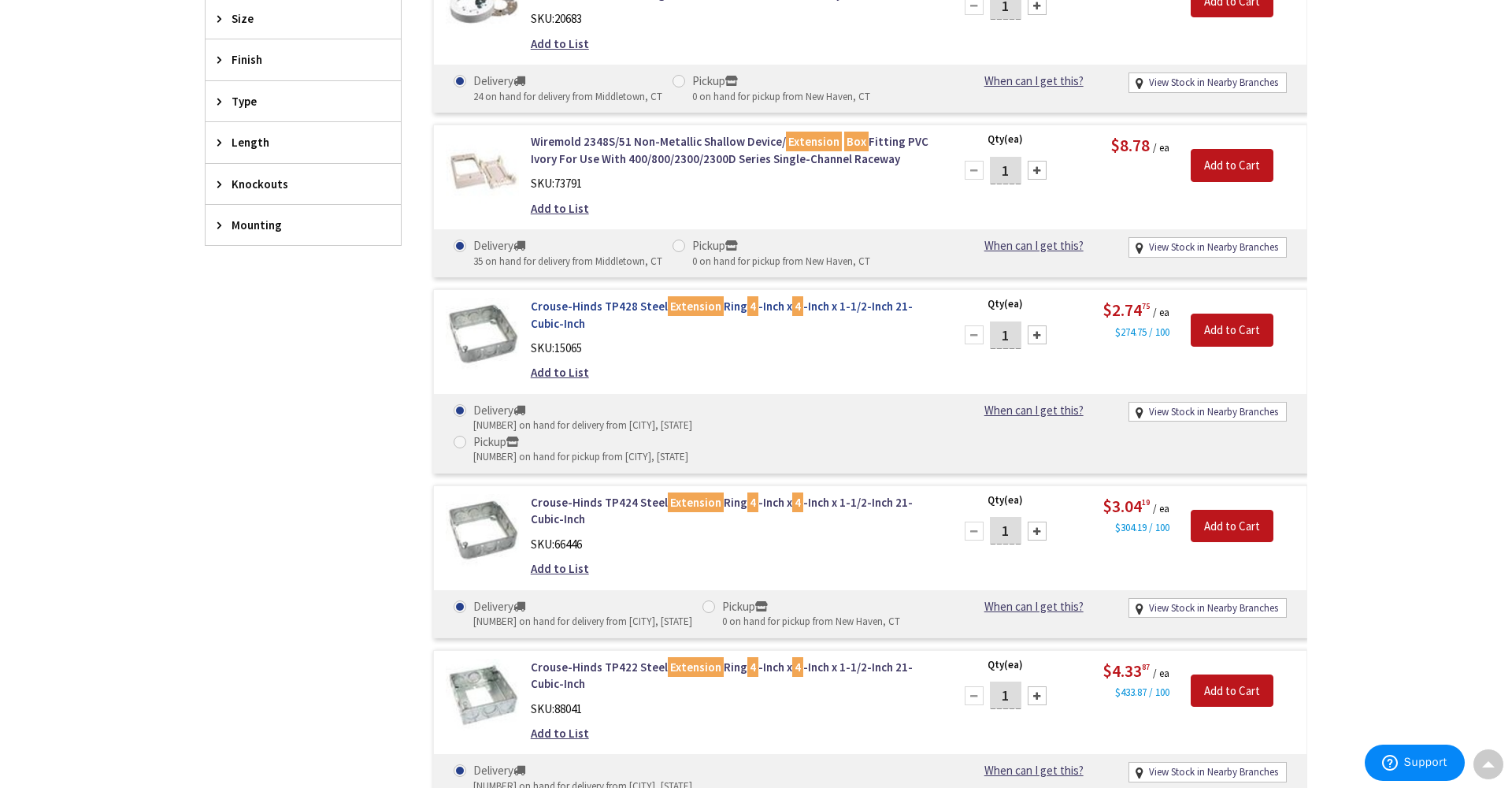 click on "Crouse-Hinds TP428 Steel  Extension  Ring  4 -Inch x  4 -Inch x 1-1/2-Inch 21-Cubic-Inch" at bounding box center (731, 314) 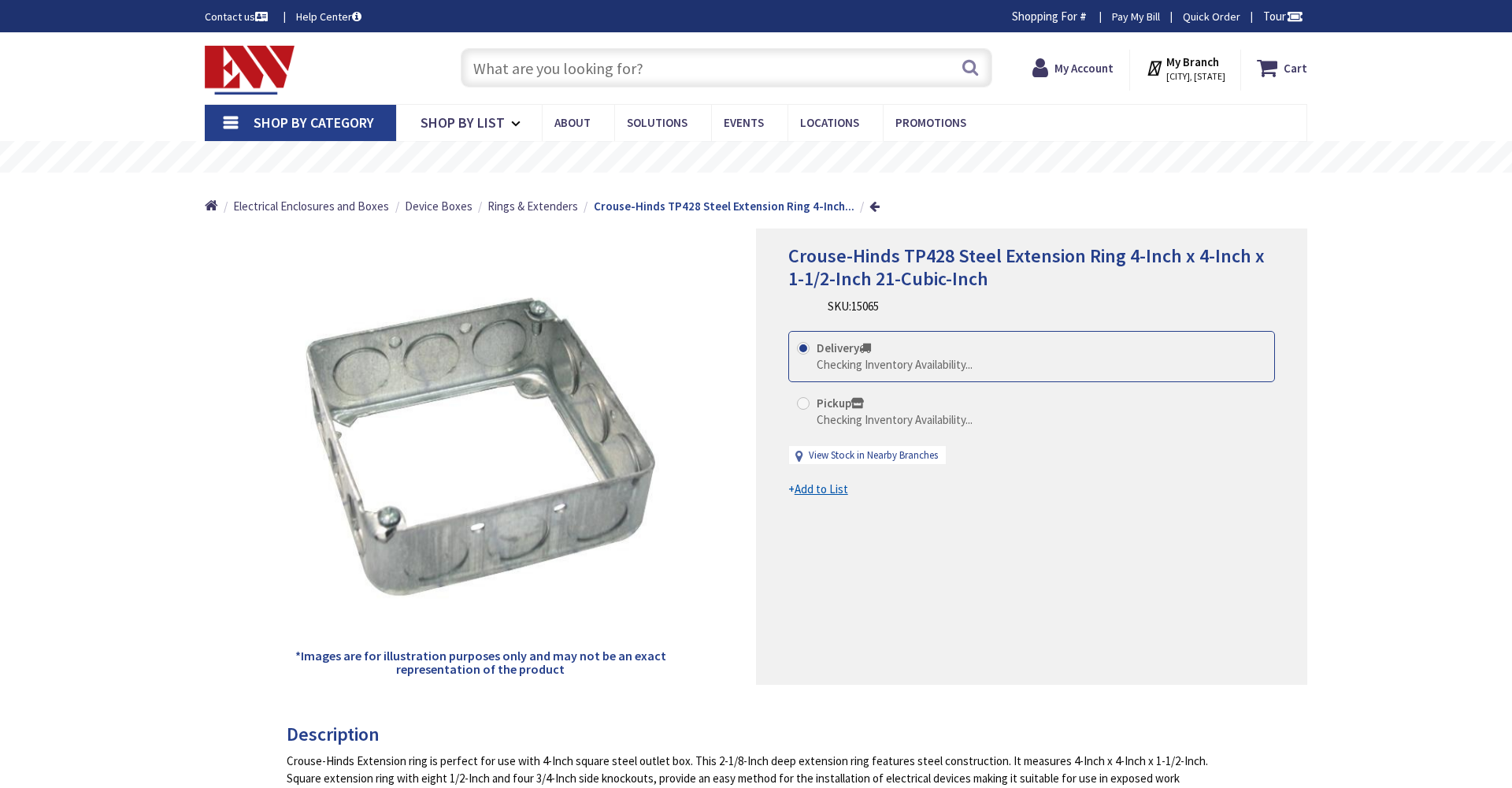 scroll, scrollTop: 0, scrollLeft: 0, axis: both 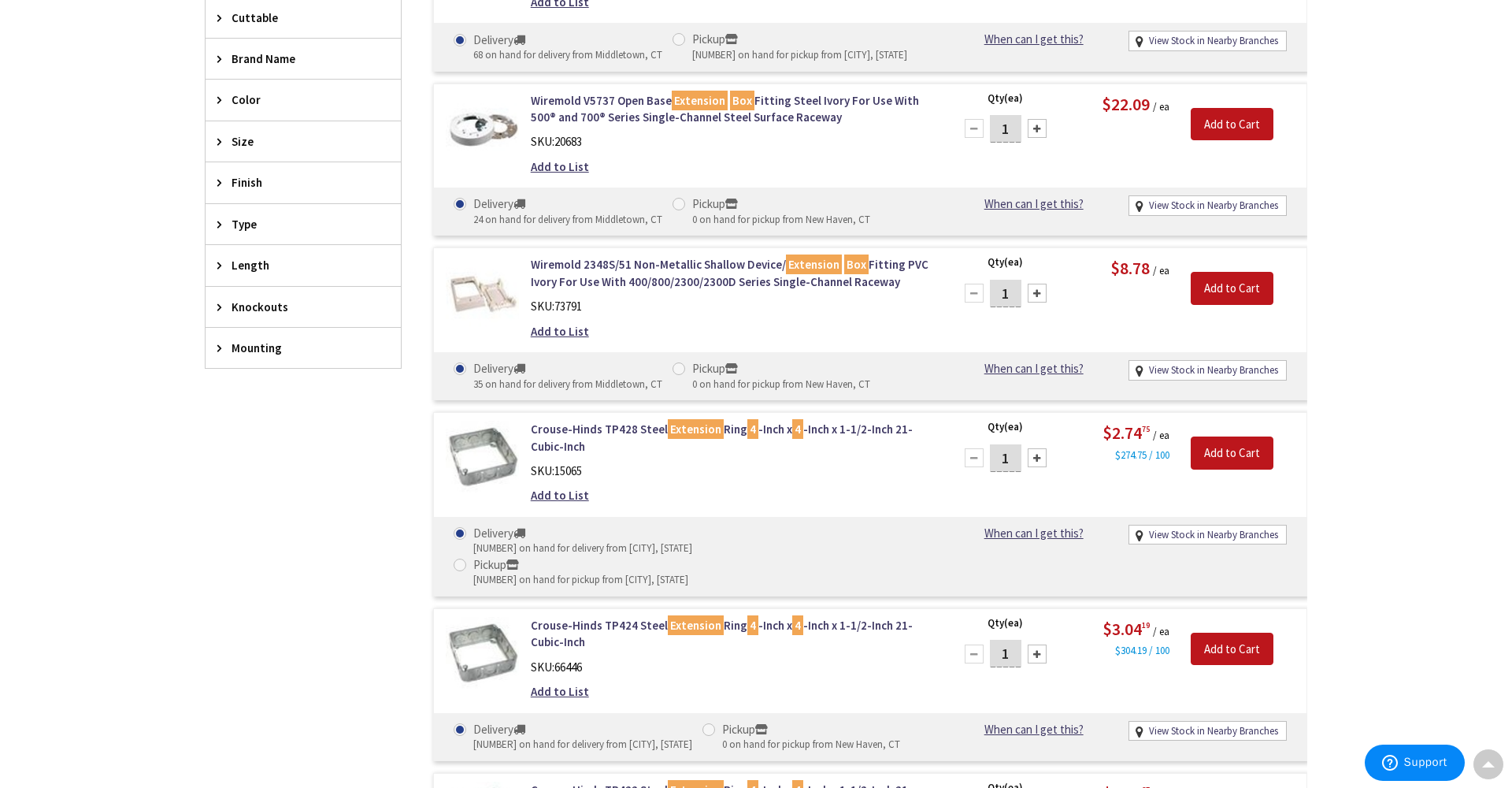 click on "Crouse-Hinds TP428 Steel  Extension  Ring  4 -Inch x  4 -Inch x 1-1/2-Inch 21-Cubic-Inch
SKU:  15065
Add to List" at bounding box center (688, 466) 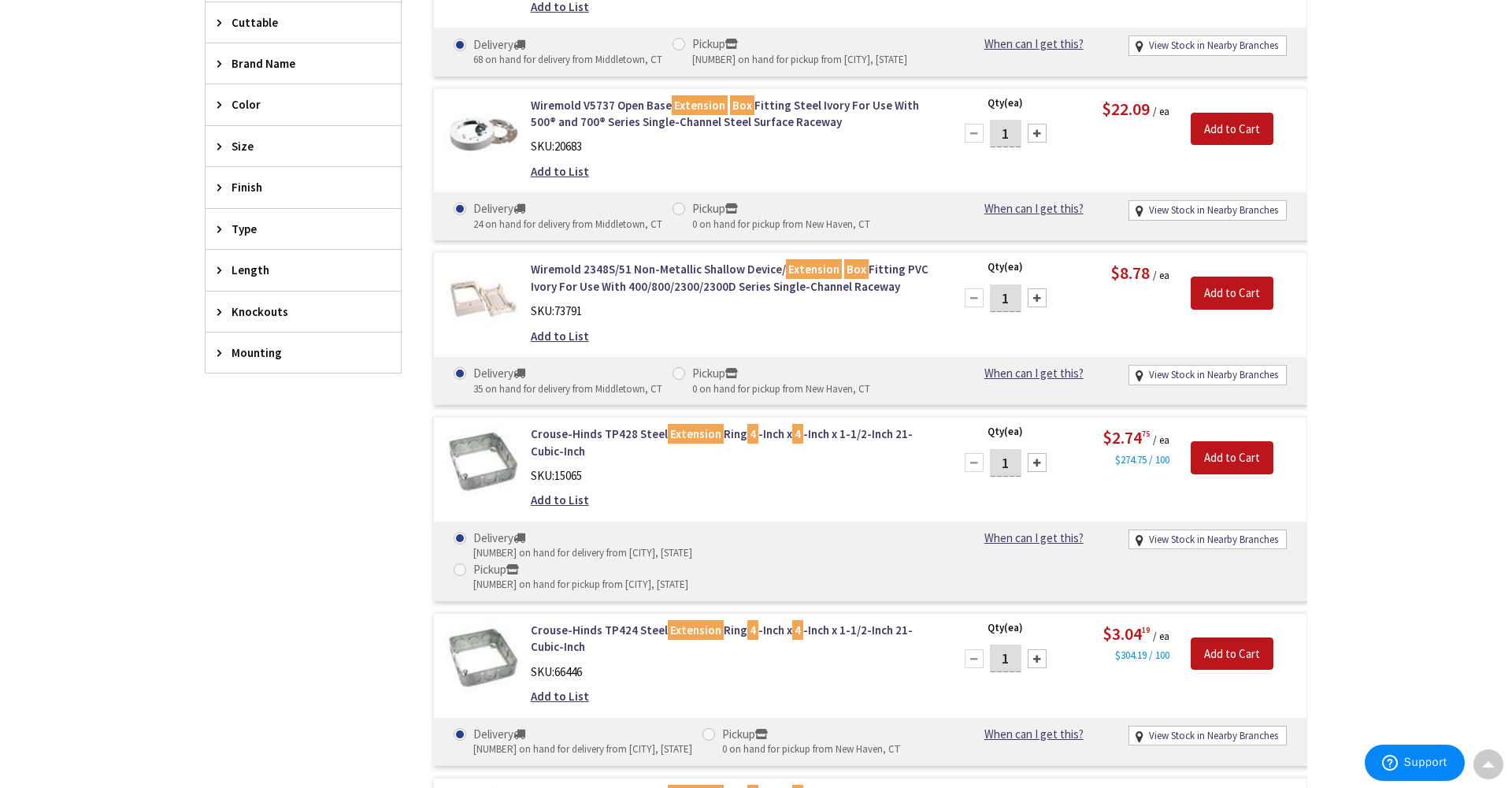 click on "Crouse-Hinds TP428 Steel  Extension  Ring  4 -Inch x  4 -Inch x 1-1/2-Inch 21-Cubic-Inch
SKU:  15065
Add to List" at bounding box center [731, 471] 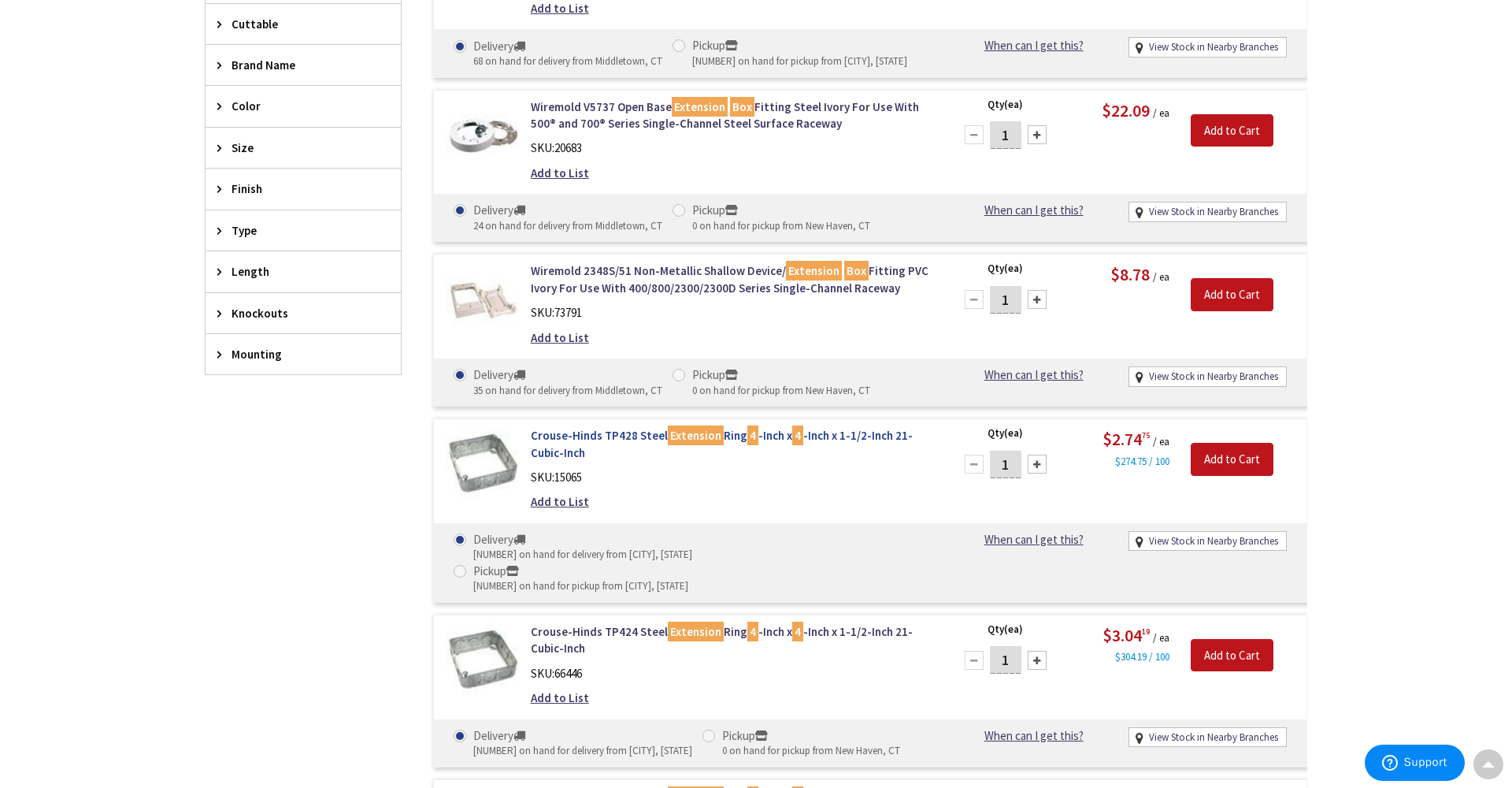 click on "Crouse-Hinds TP428 Steel  Extension  Ring  4 -Inch x  4 -Inch x 1-1/2-Inch 21-Cubic-Inch" at bounding box center [731, 444] 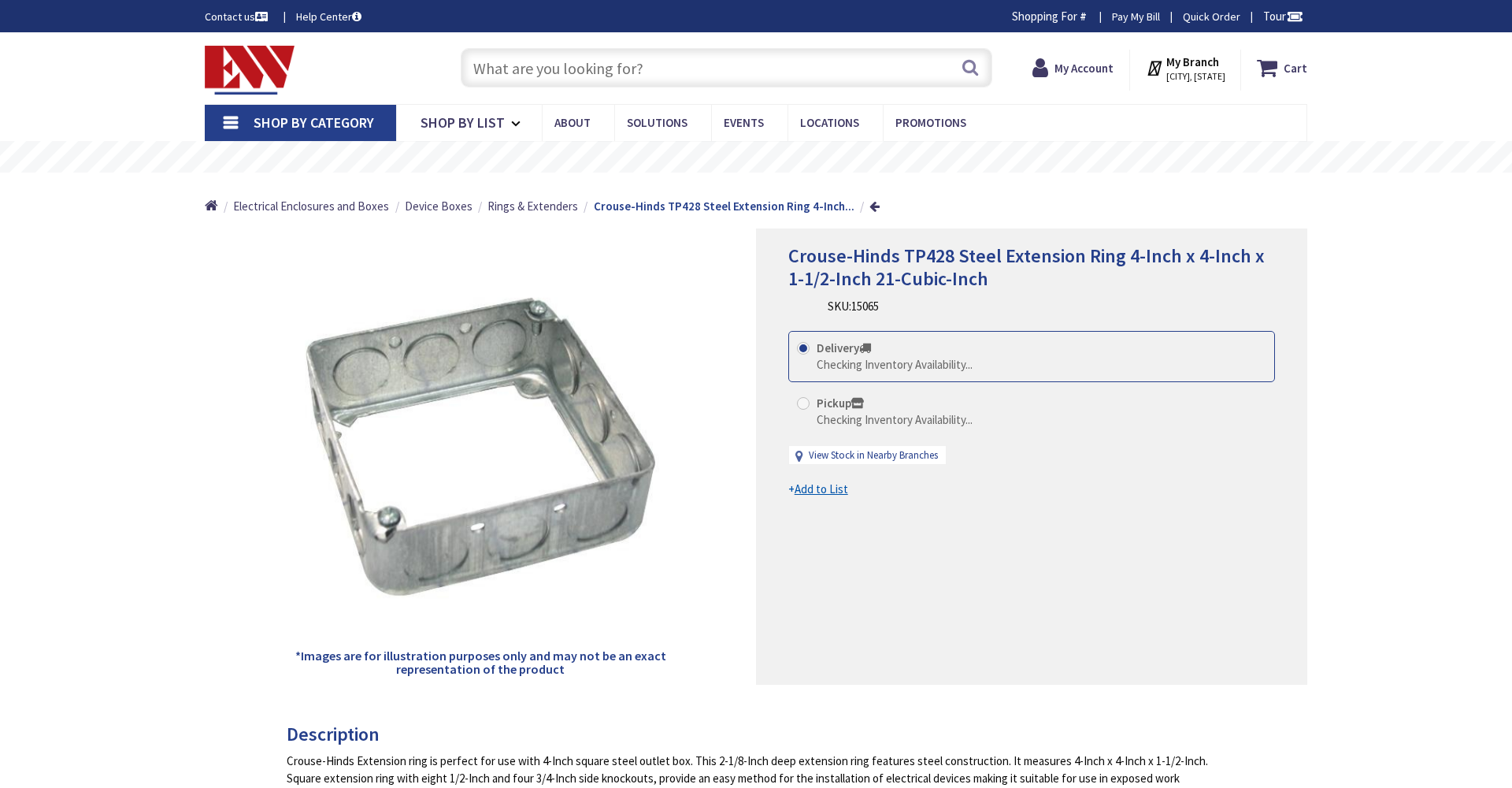 scroll, scrollTop: 0, scrollLeft: 0, axis: both 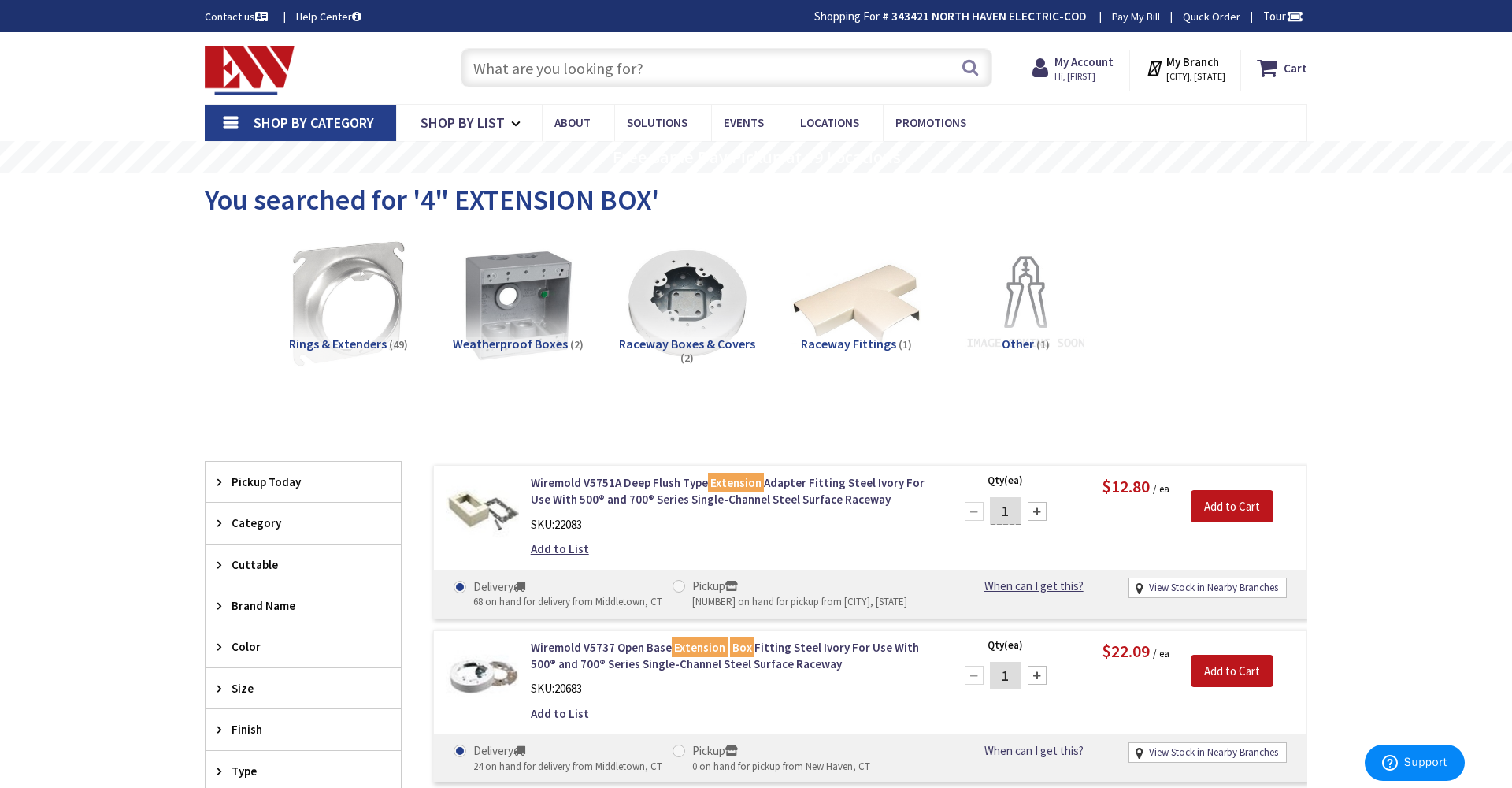 click at bounding box center (726, 68) 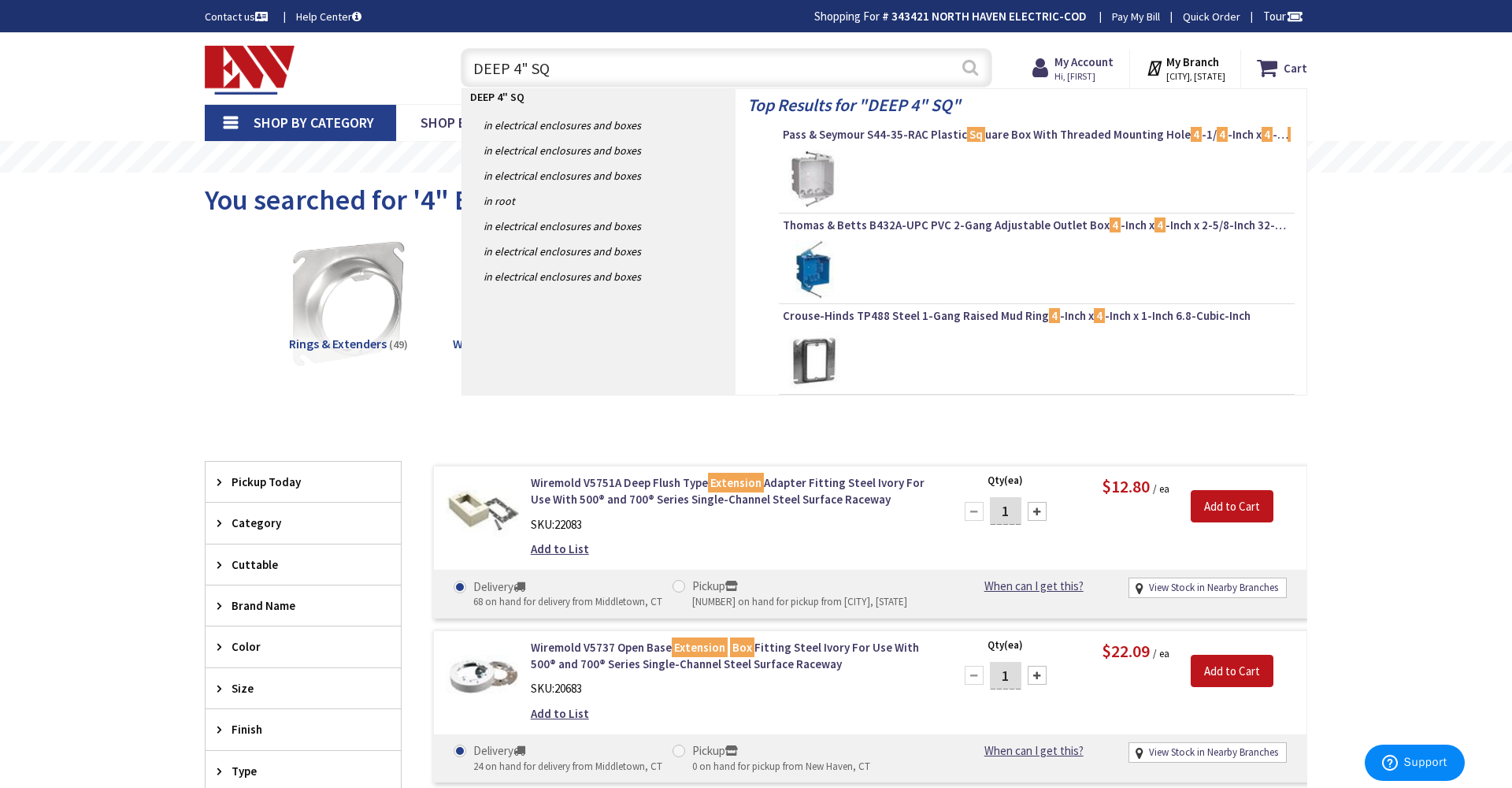 type on "DEEP 4" SQ" 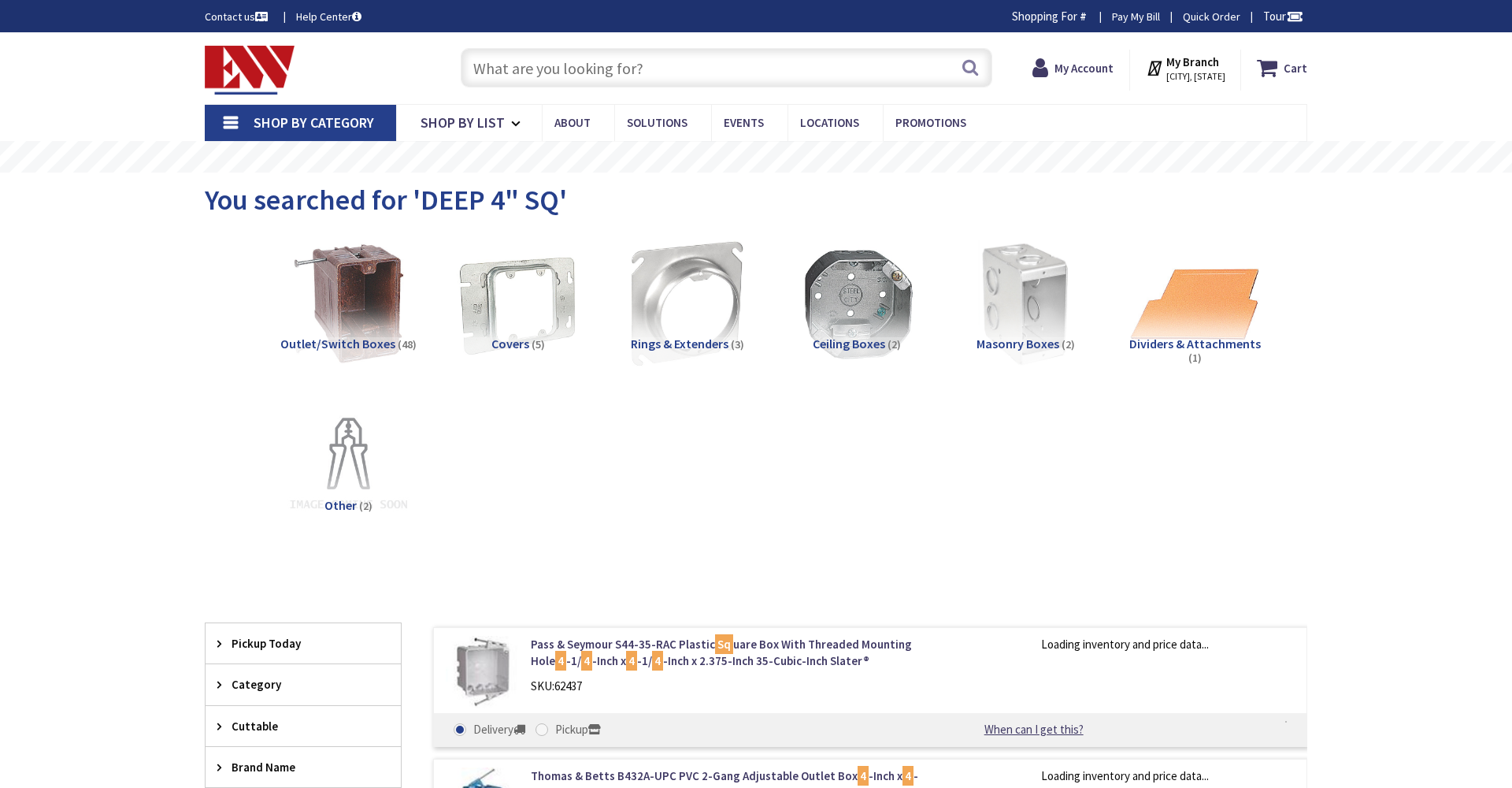scroll, scrollTop: 0, scrollLeft: 0, axis: both 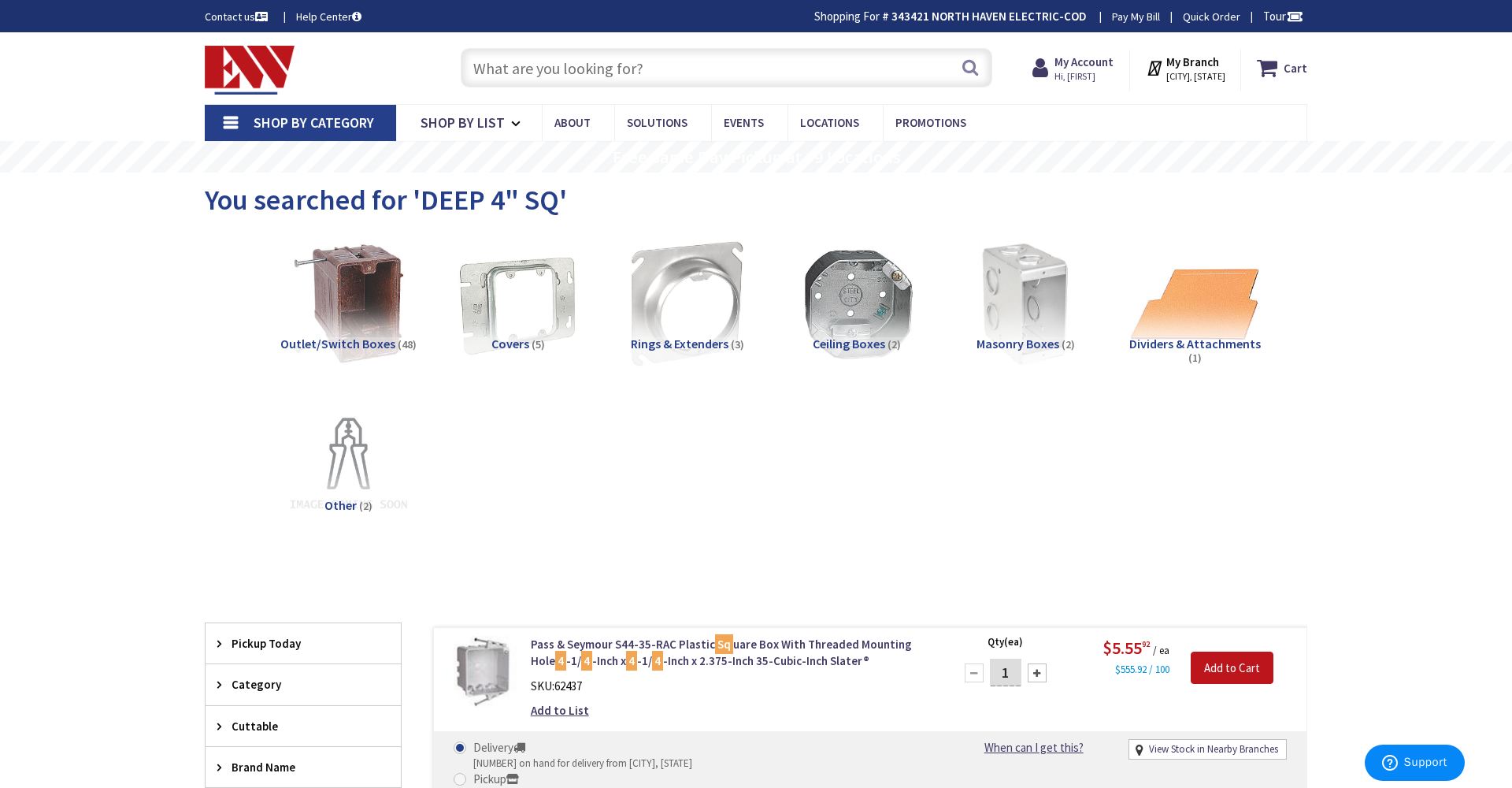 click at bounding box center (726, 68) 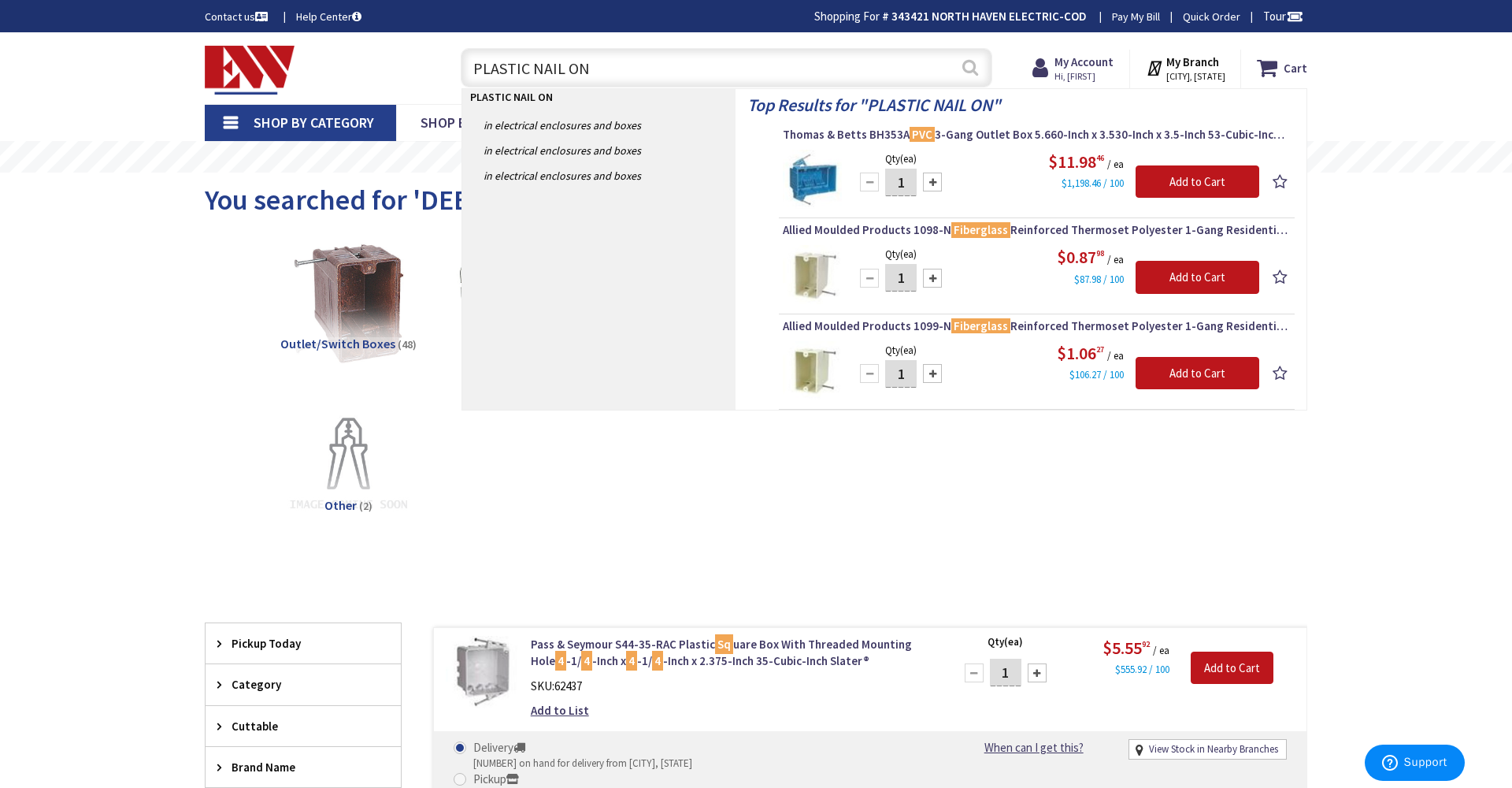 type on "PLASTIC NAIL ON" 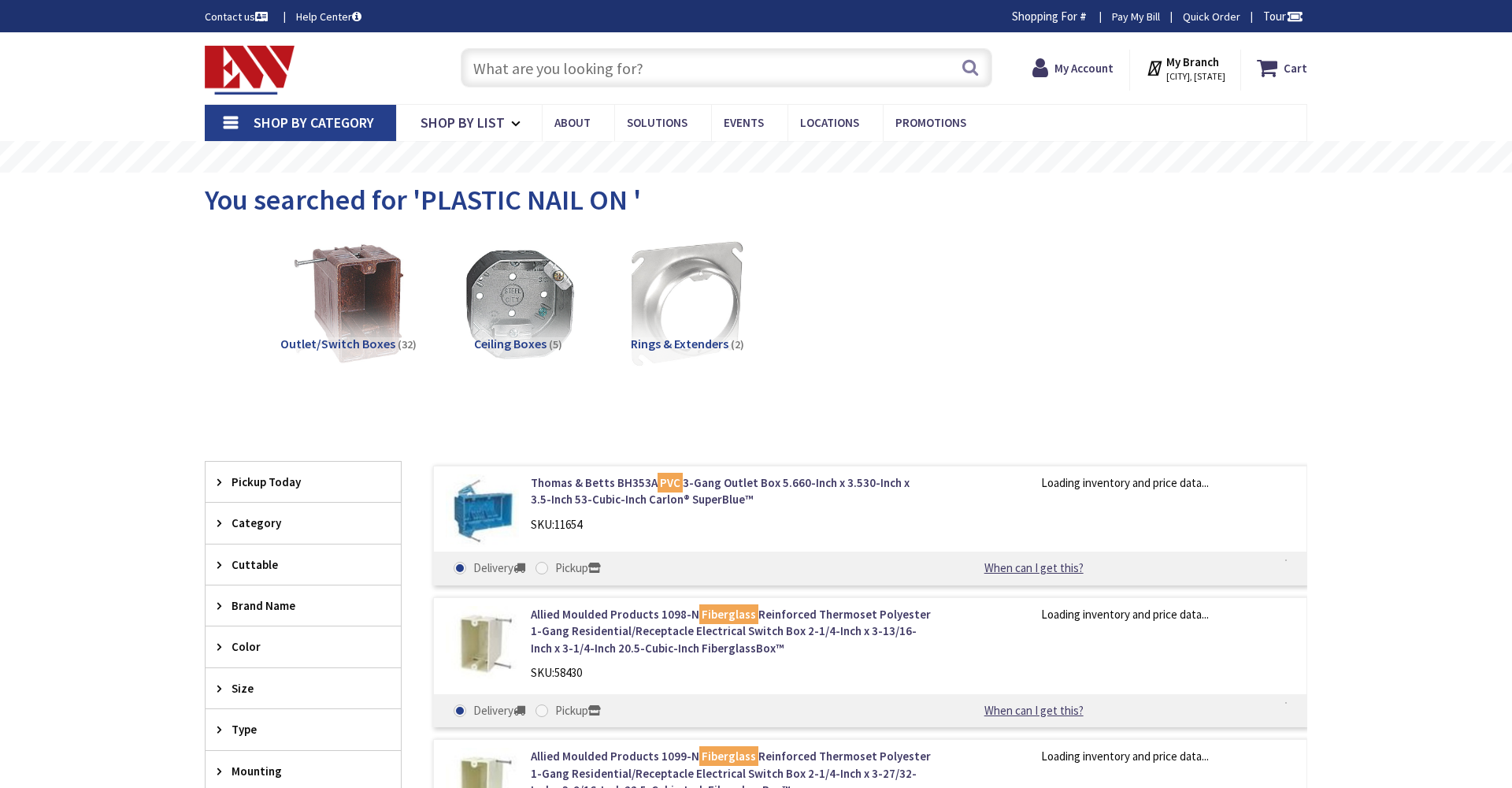 scroll, scrollTop: 173, scrollLeft: 0, axis: vertical 